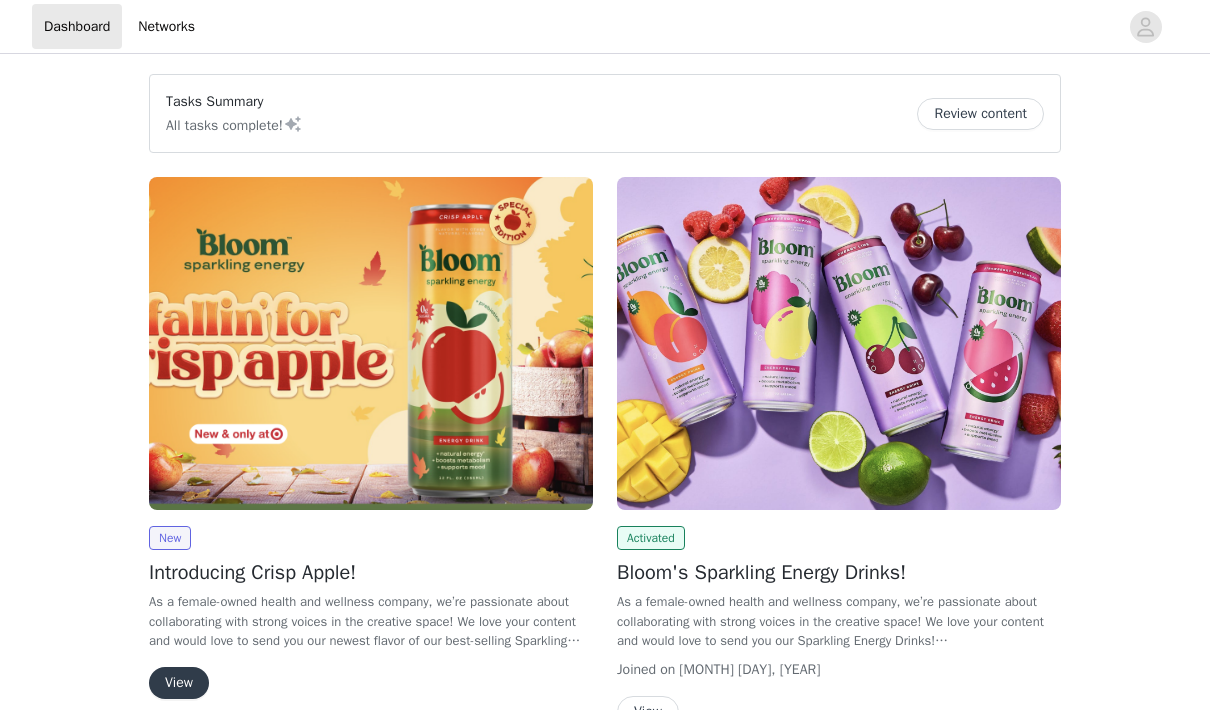 scroll, scrollTop: 0, scrollLeft: 0, axis: both 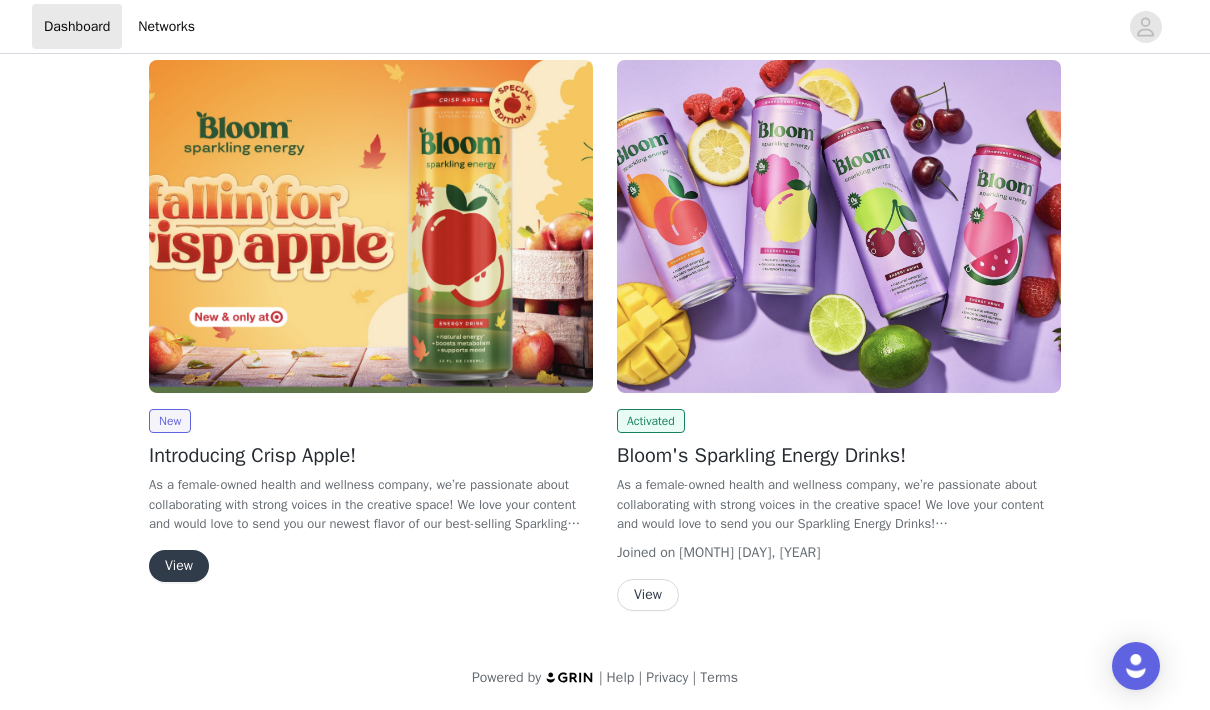 click on "View" at bounding box center (179, 566) 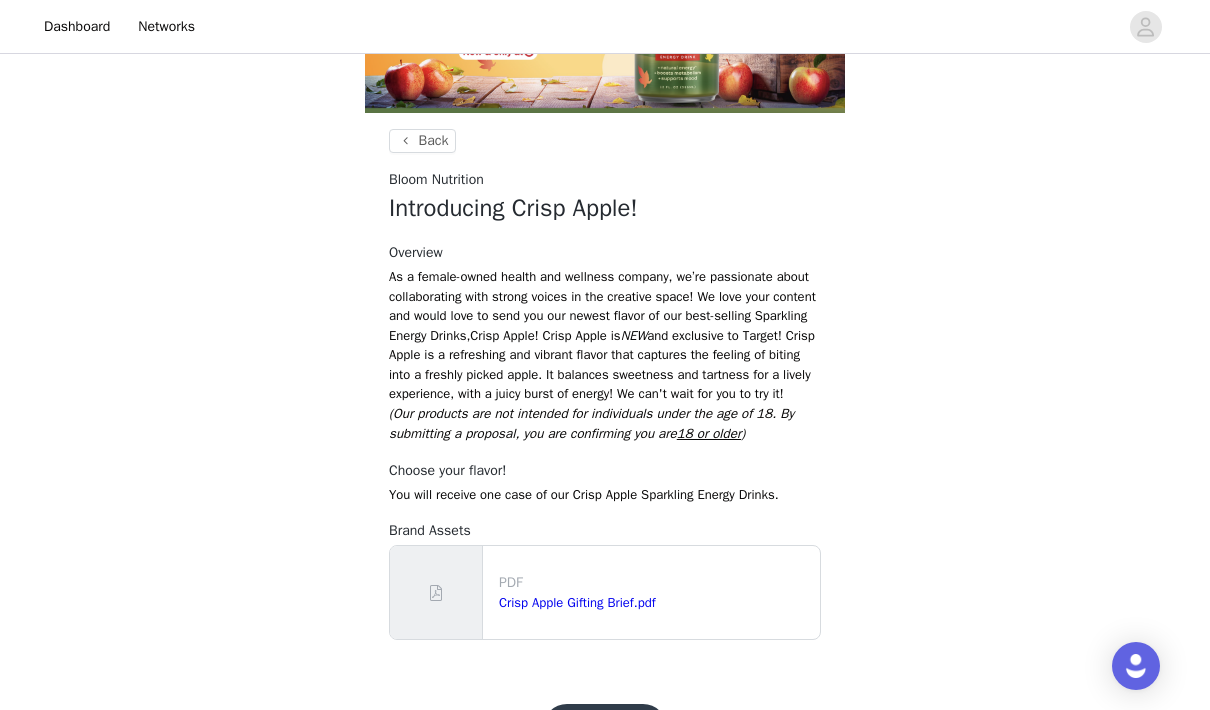 scroll, scrollTop: 212, scrollLeft: 0, axis: vertical 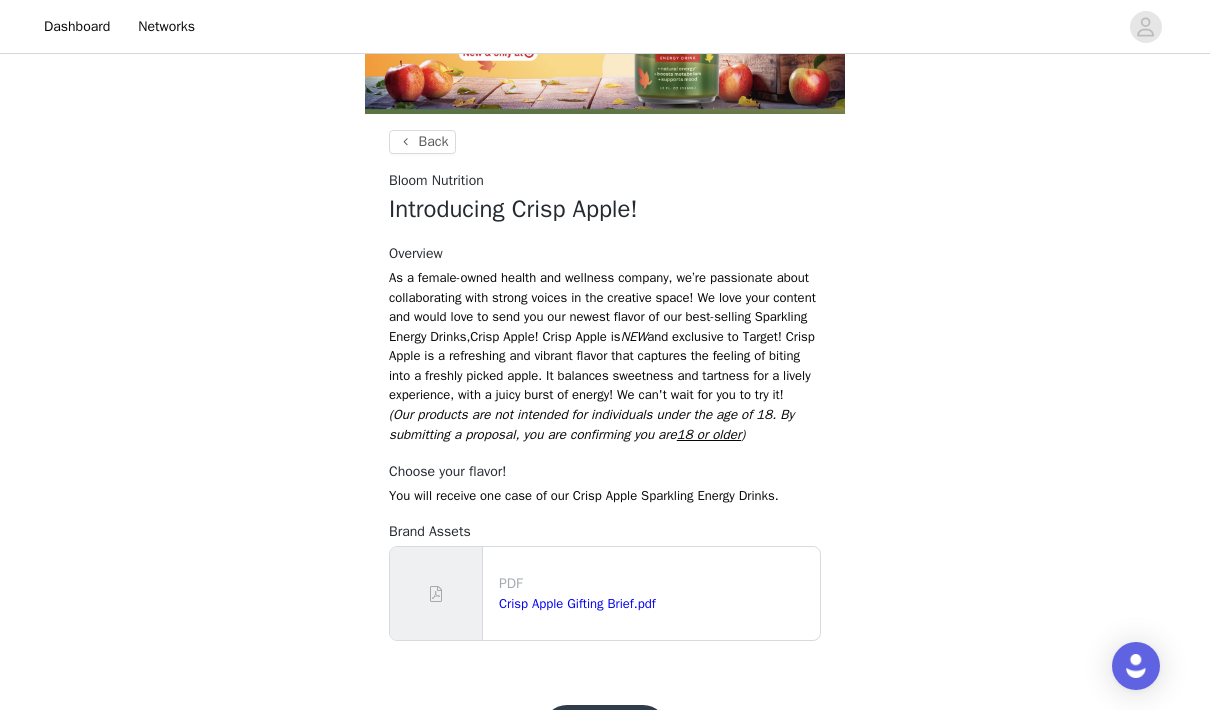 click on "Get Started!" at bounding box center [605, 729] 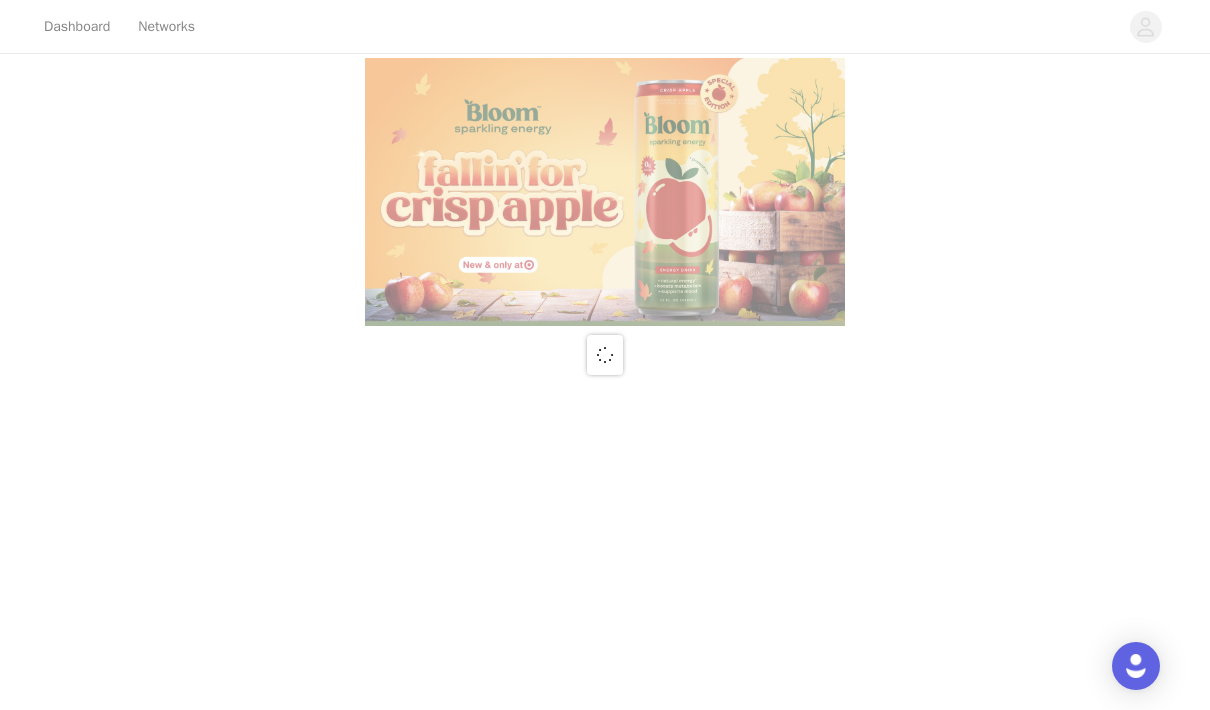 scroll, scrollTop: 0, scrollLeft: 0, axis: both 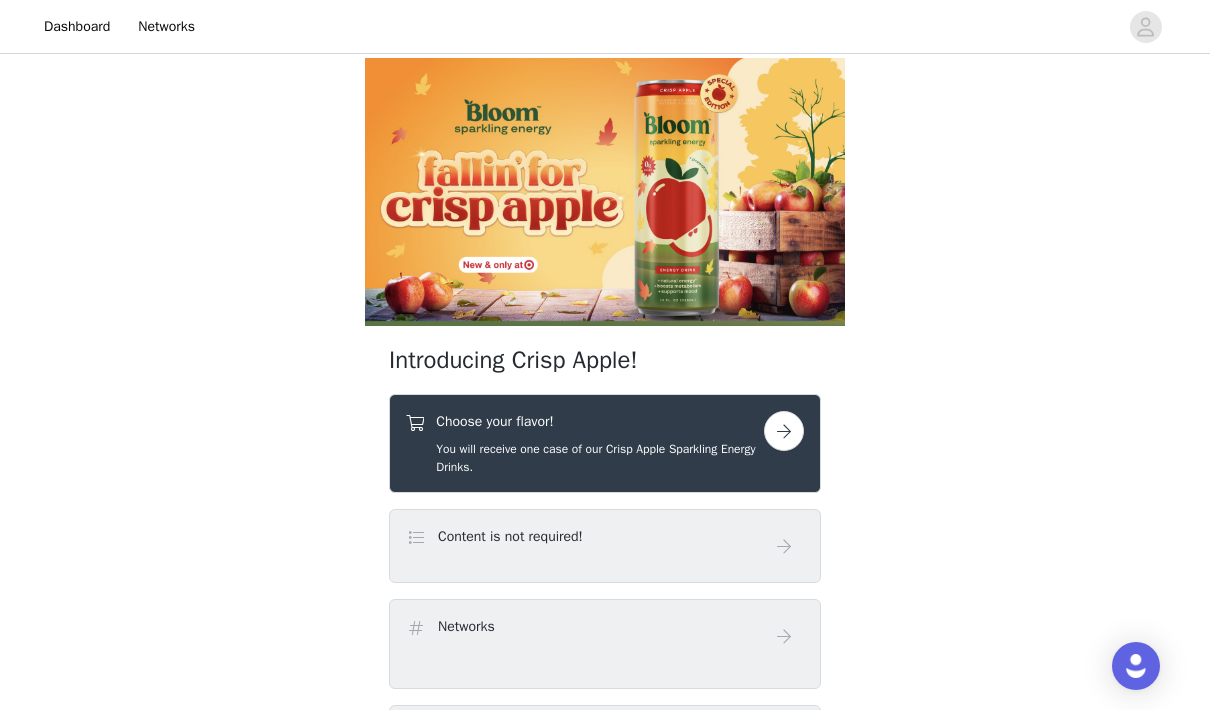 click at bounding box center (784, 431) 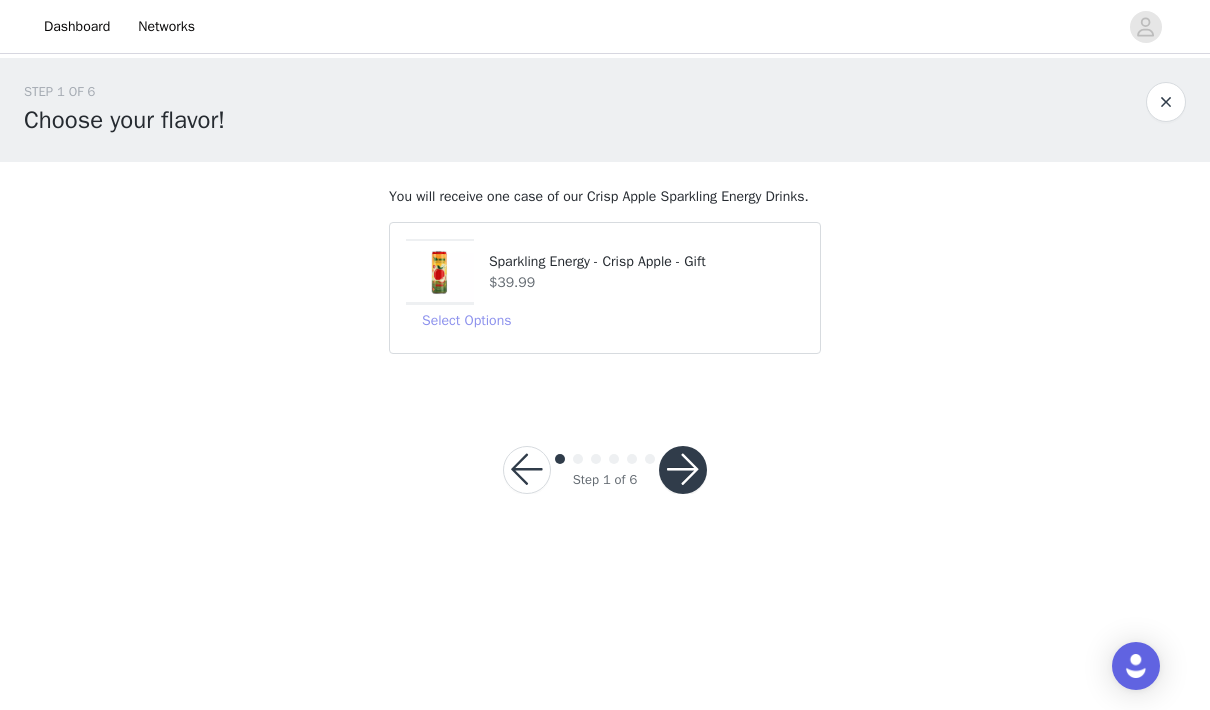 click on "Select Options" at bounding box center (466, 321) 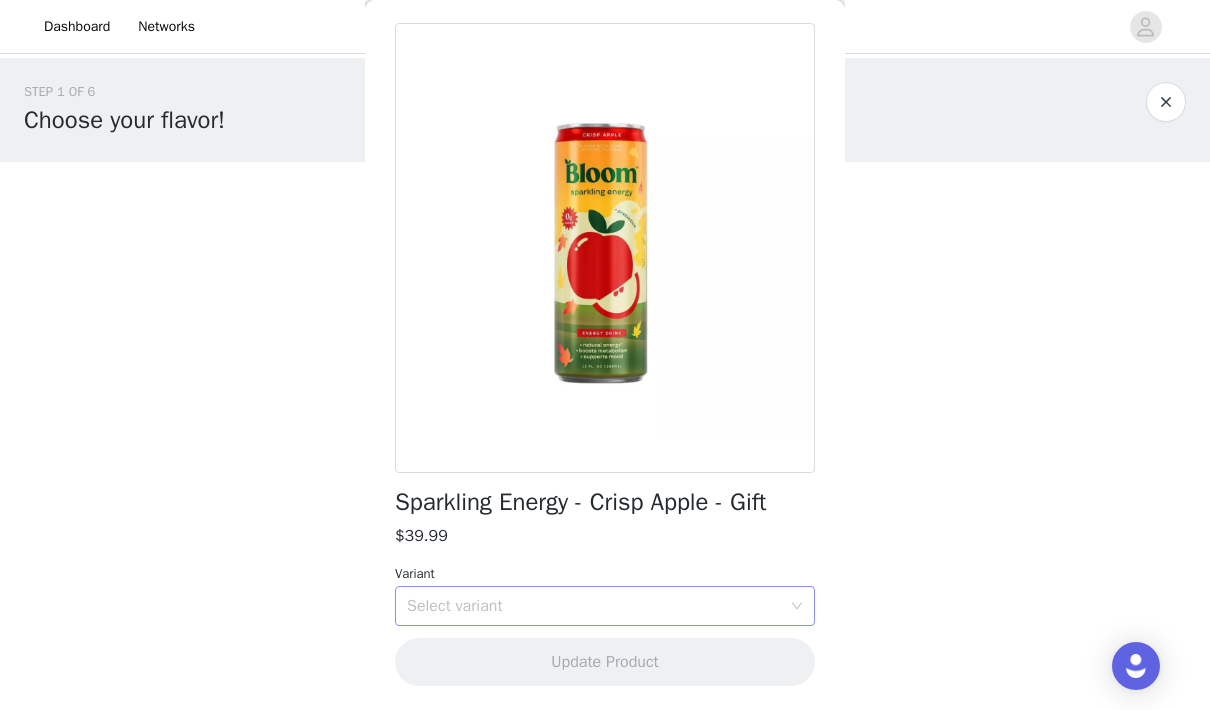scroll, scrollTop: 76, scrollLeft: 0, axis: vertical 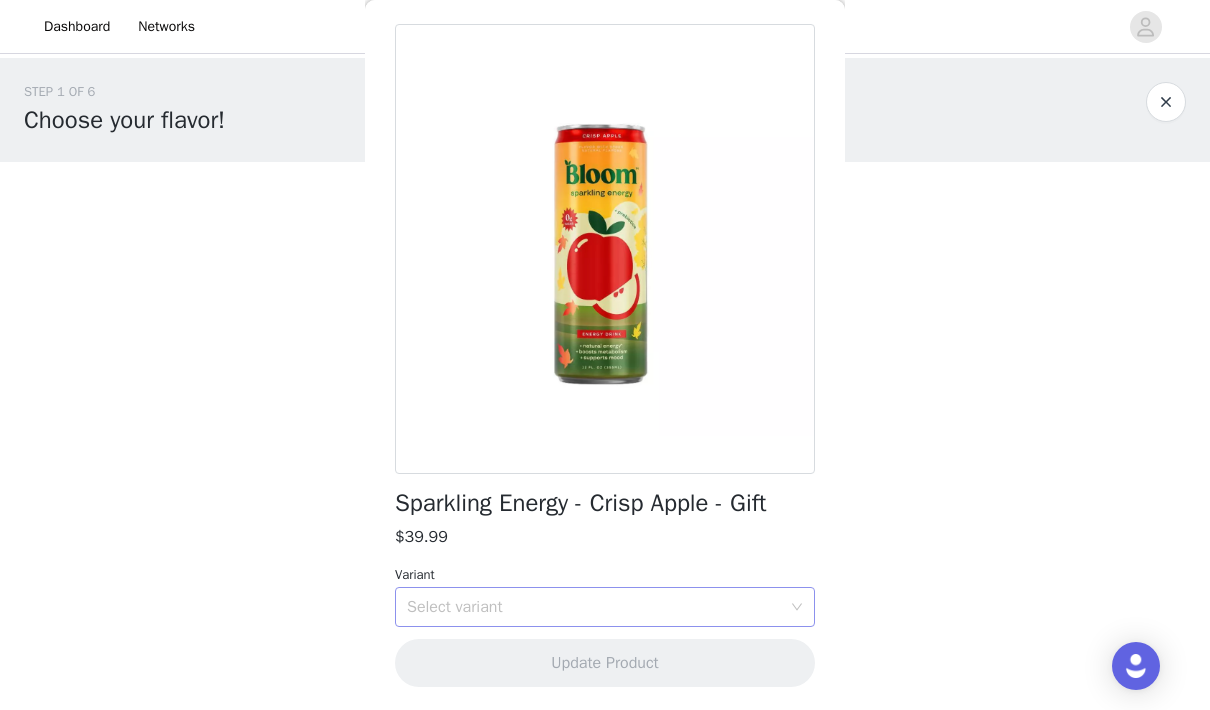 click on "Select variant" at bounding box center [594, 607] 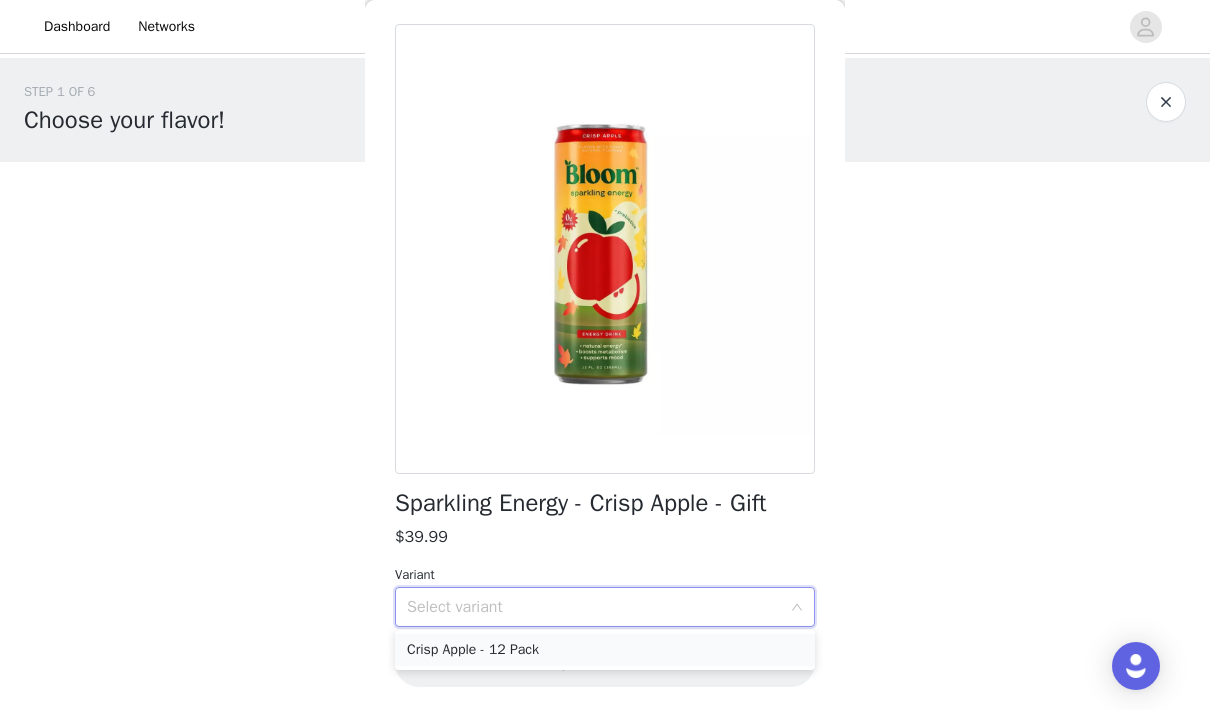 click on "Crisp Apple - 12 Pack" at bounding box center (605, 650) 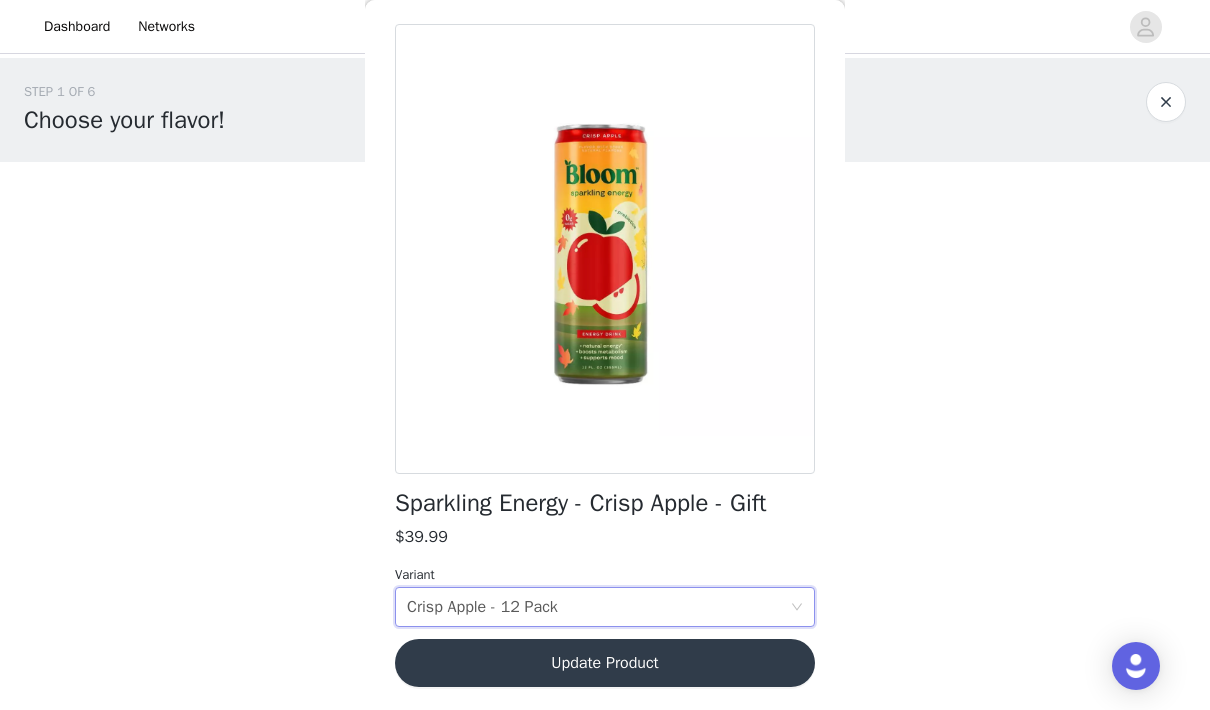 click on "Sparkling Energy - Crisp Apple -  Gift       $39.99         Variant   Select variant Crisp Apple - 12 Pack     Update Product" at bounding box center (605, 367) 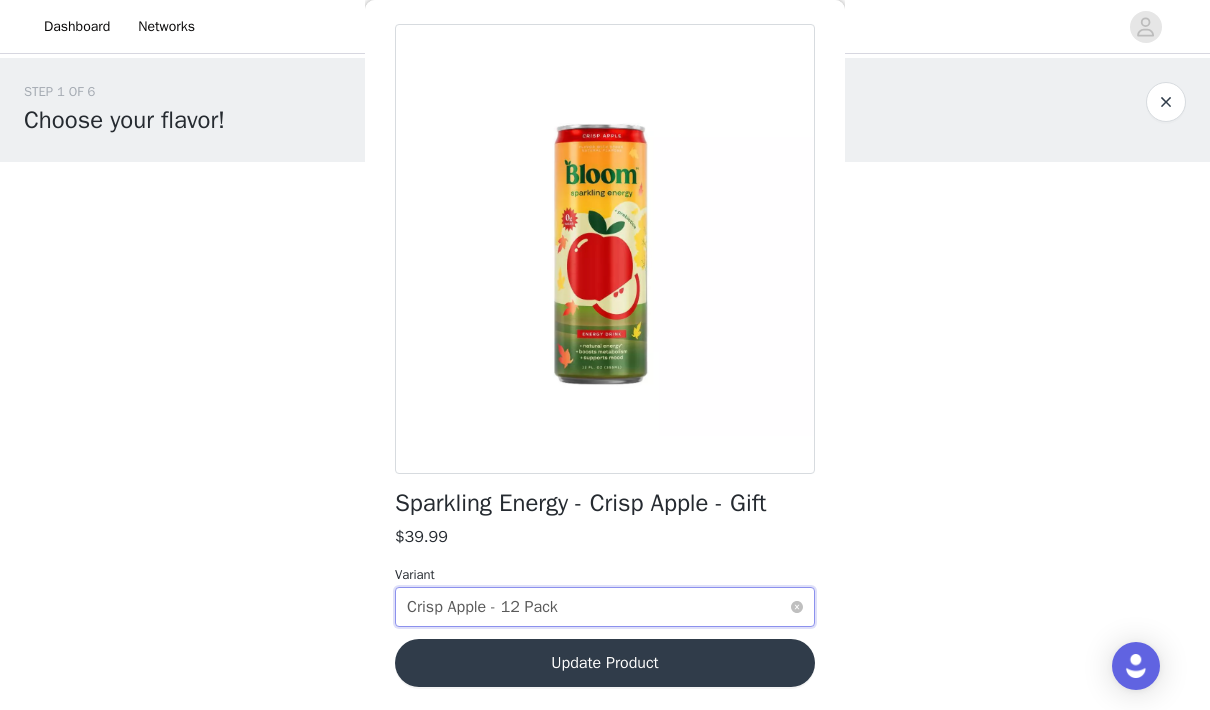 click on "Select variant Crisp Apple - 12 Pack" at bounding box center (598, 607) 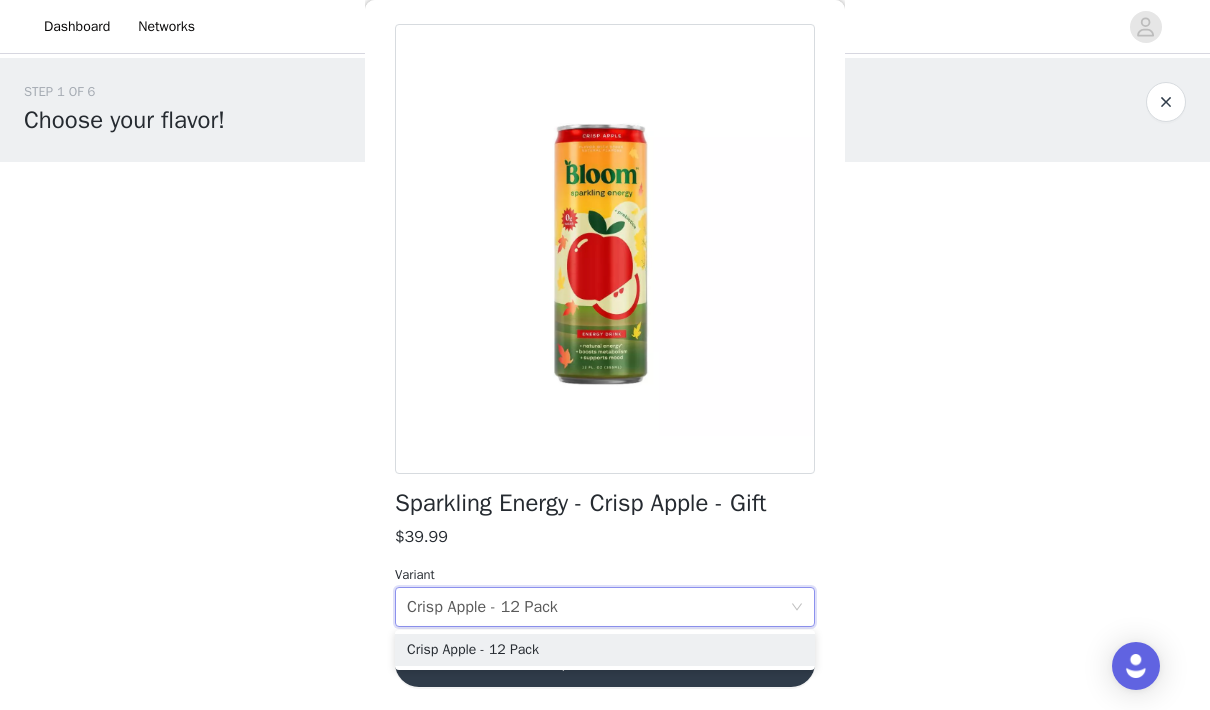 click on "$39.99" at bounding box center (605, 537) 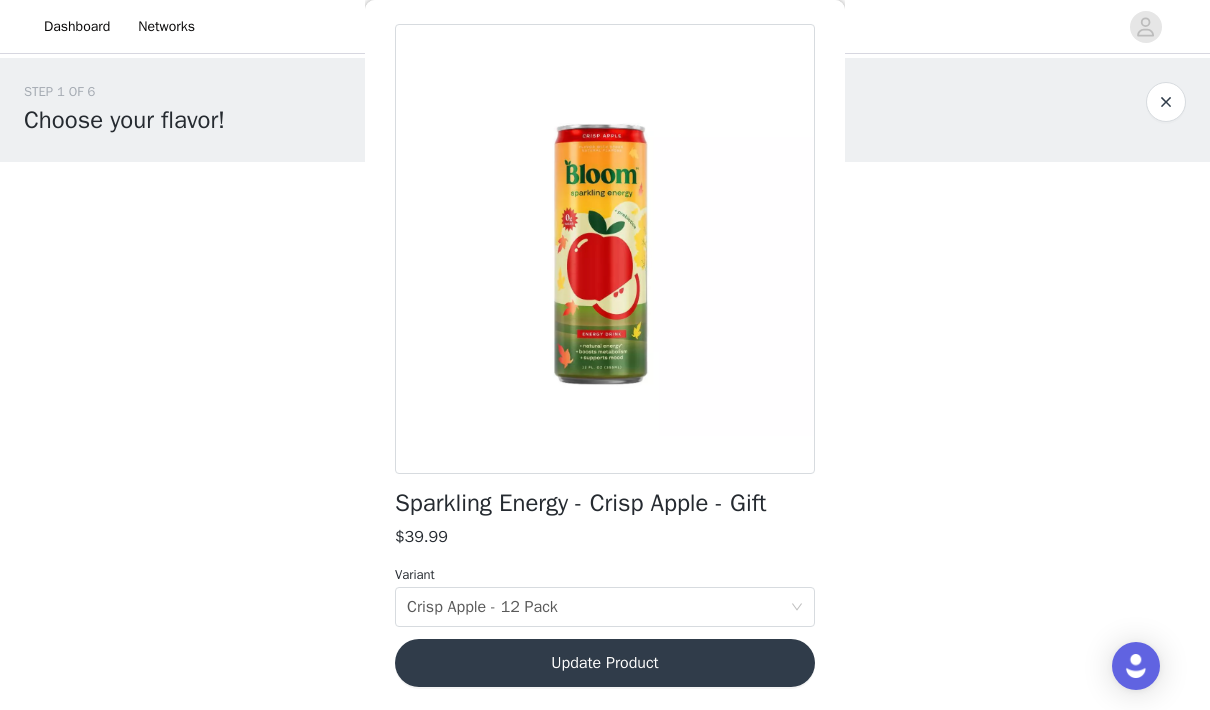 click on "Update Product" at bounding box center (605, 663) 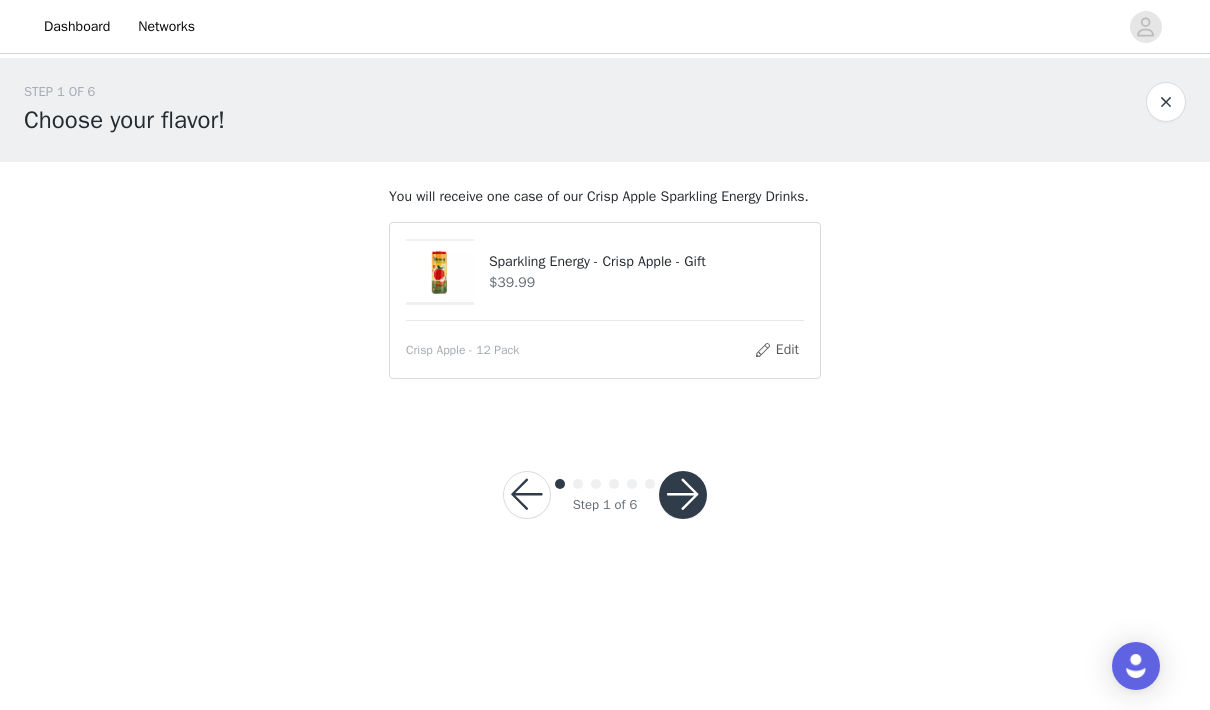 click at bounding box center (683, 495) 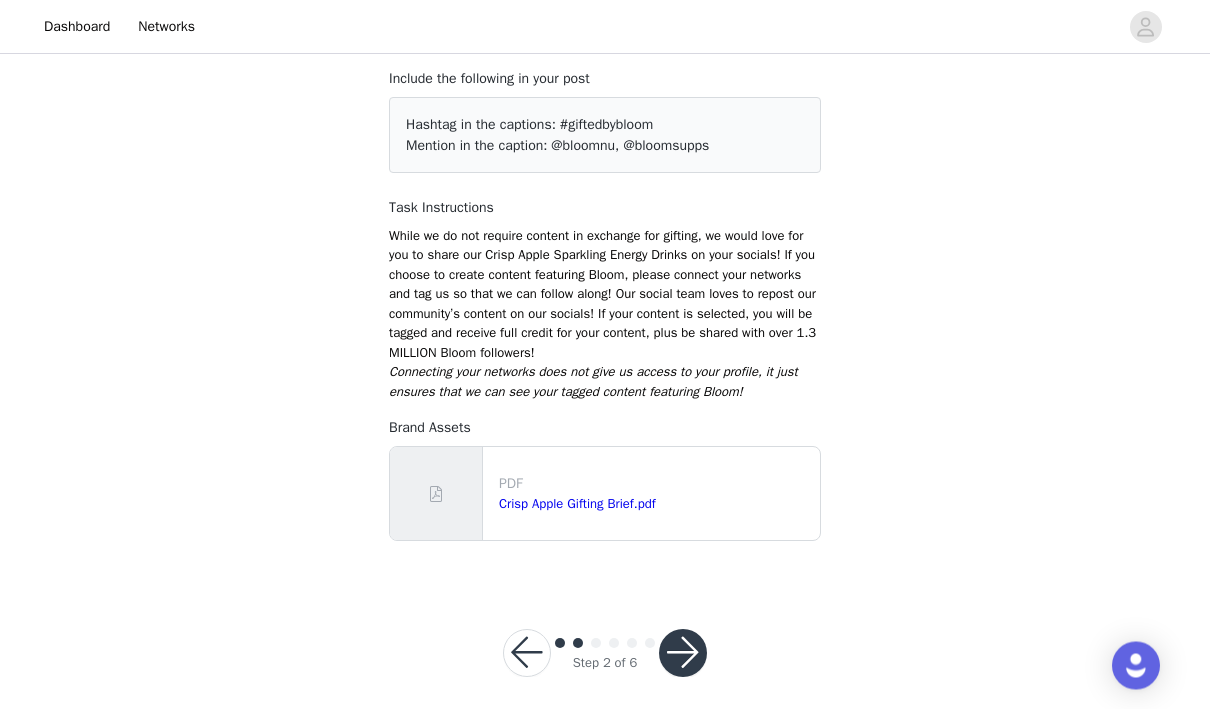 scroll, scrollTop: 128, scrollLeft: 0, axis: vertical 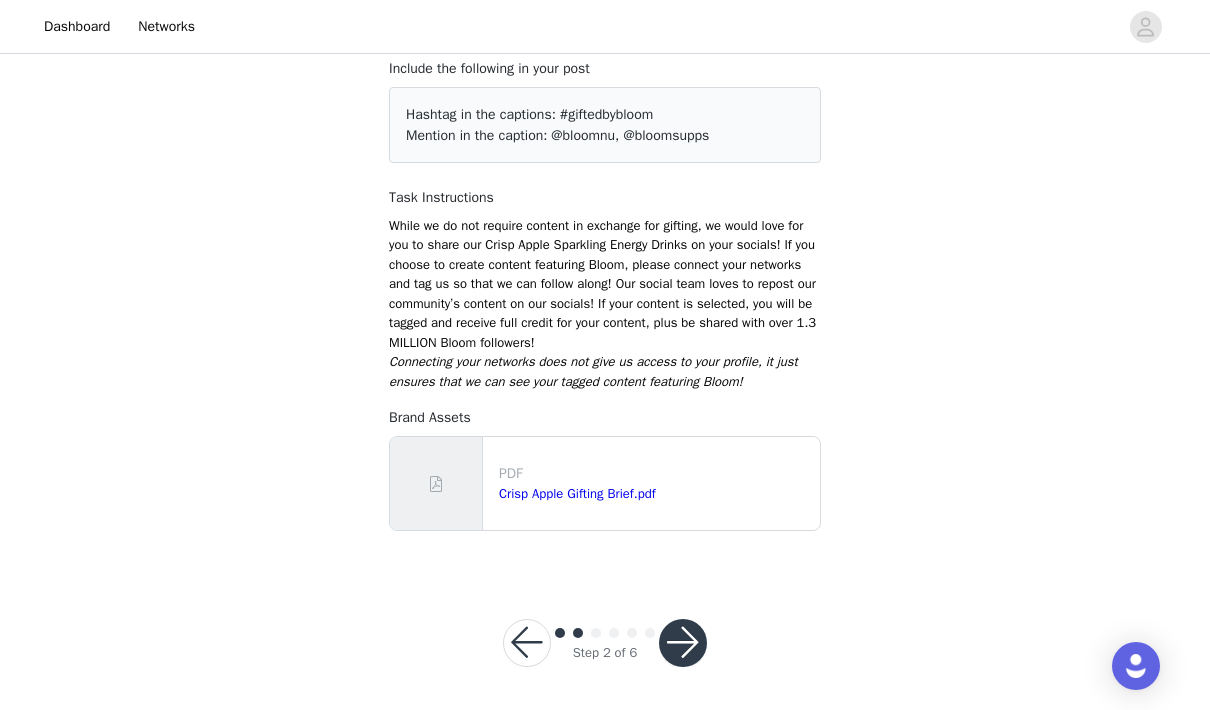 click at bounding box center [683, 643] 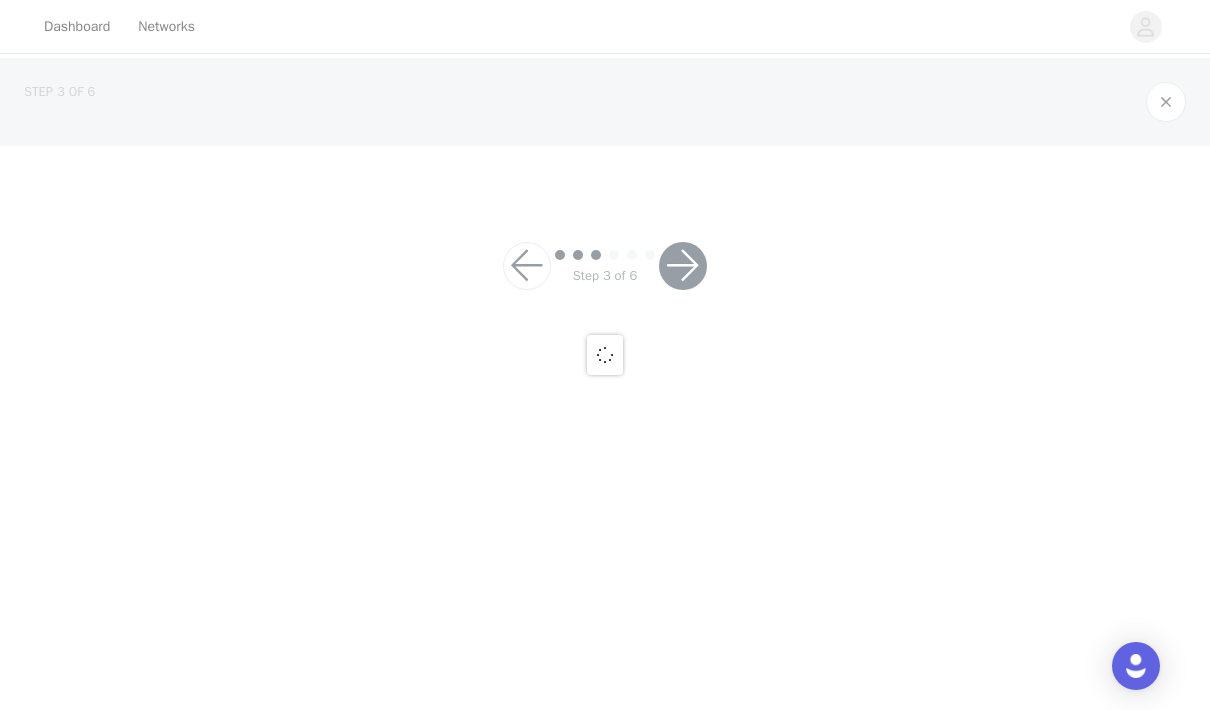 scroll, scrollTop: 0, scrollLeft: 0, axis: both 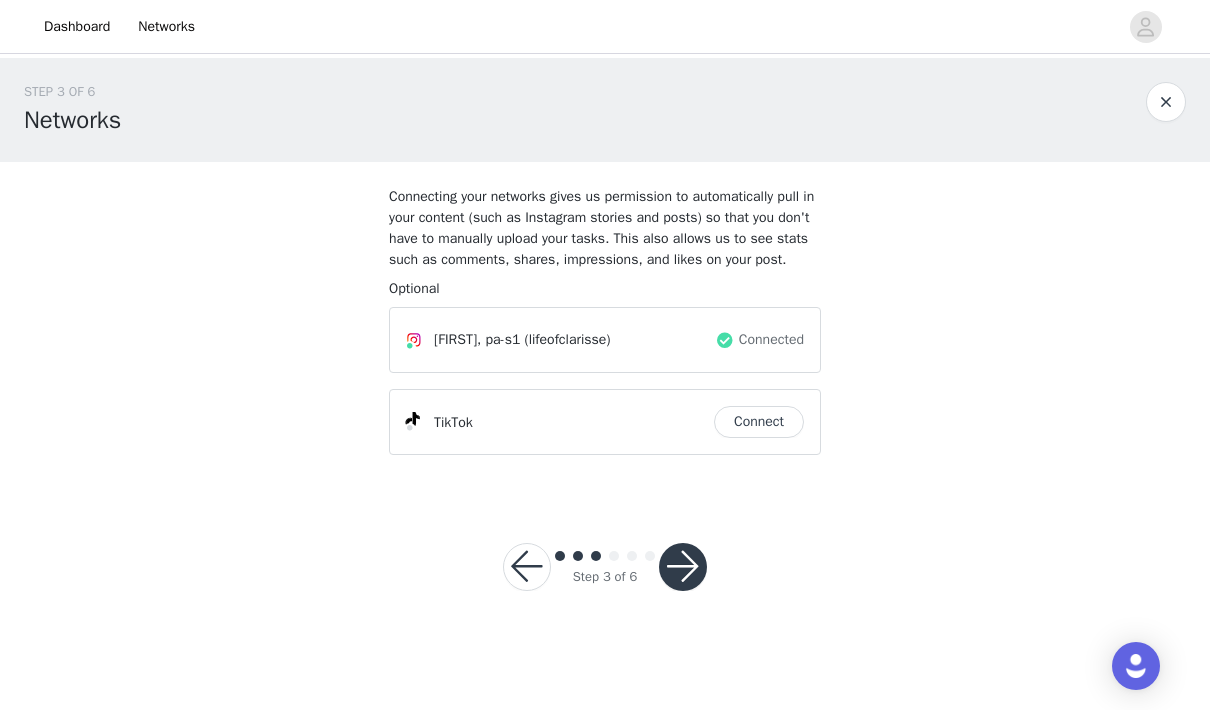 click on "Connect" at bounding box center (759, 422) 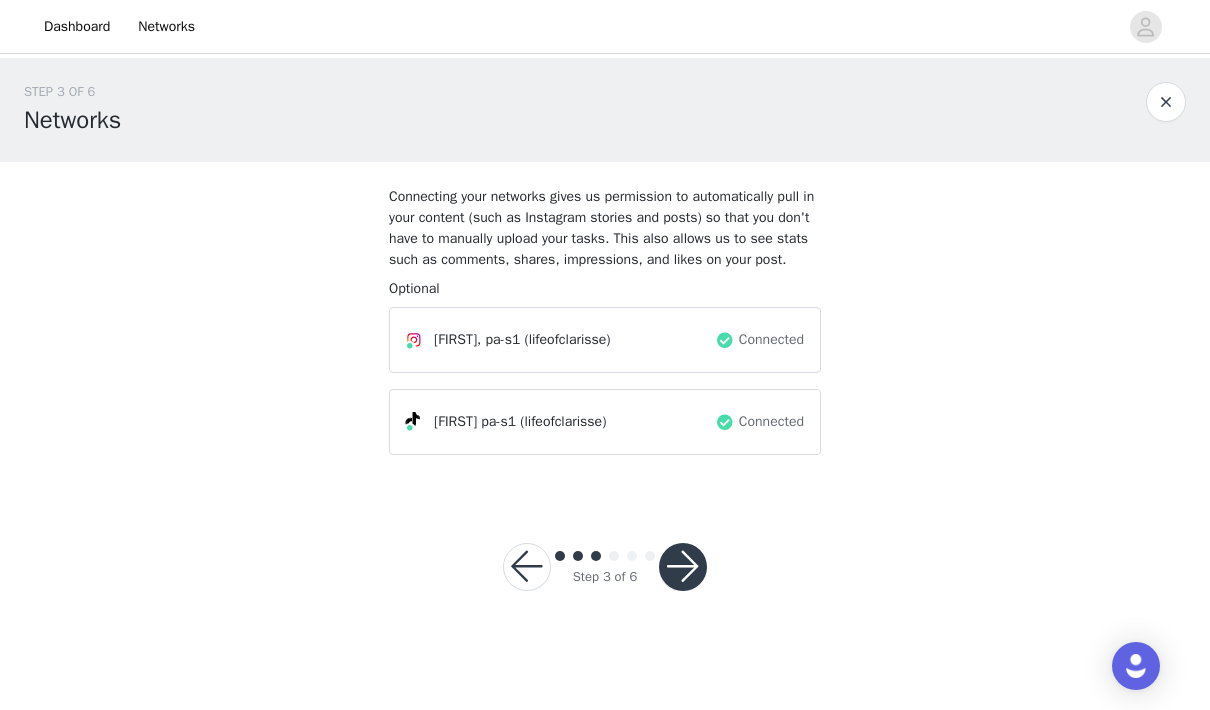 click on "Step 3 of 6" at bounding box center [605, 567] 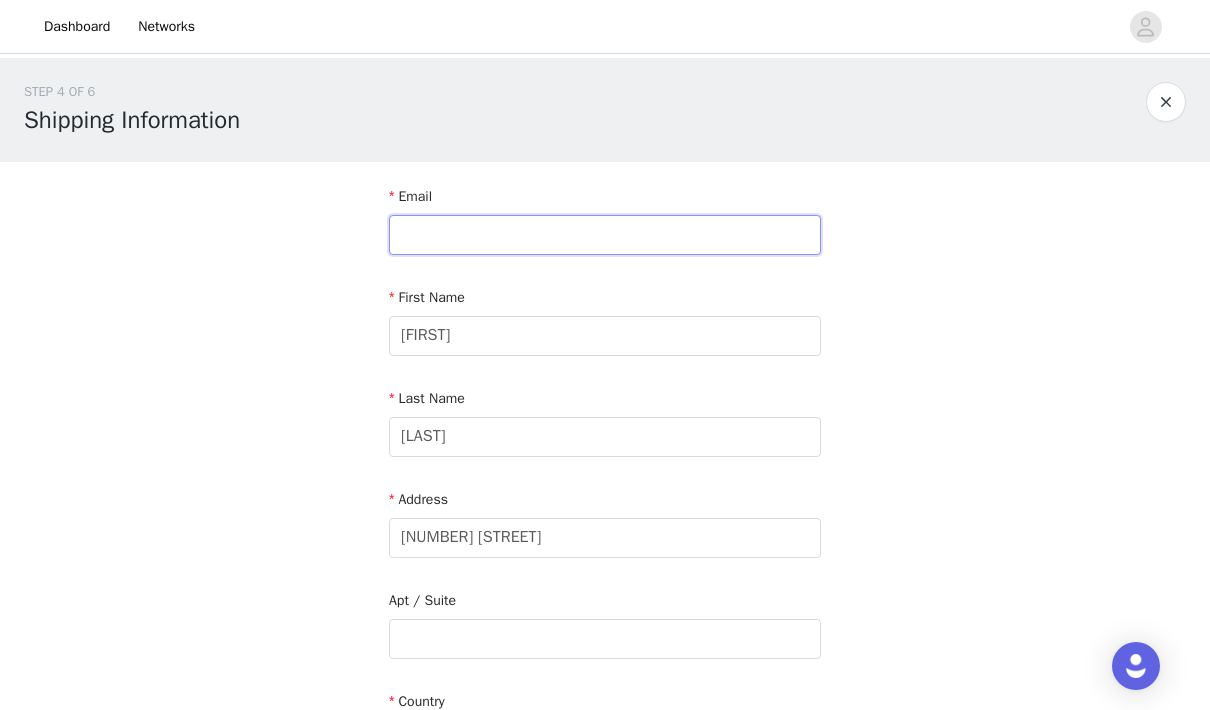 click at bounding box center (605, 235) 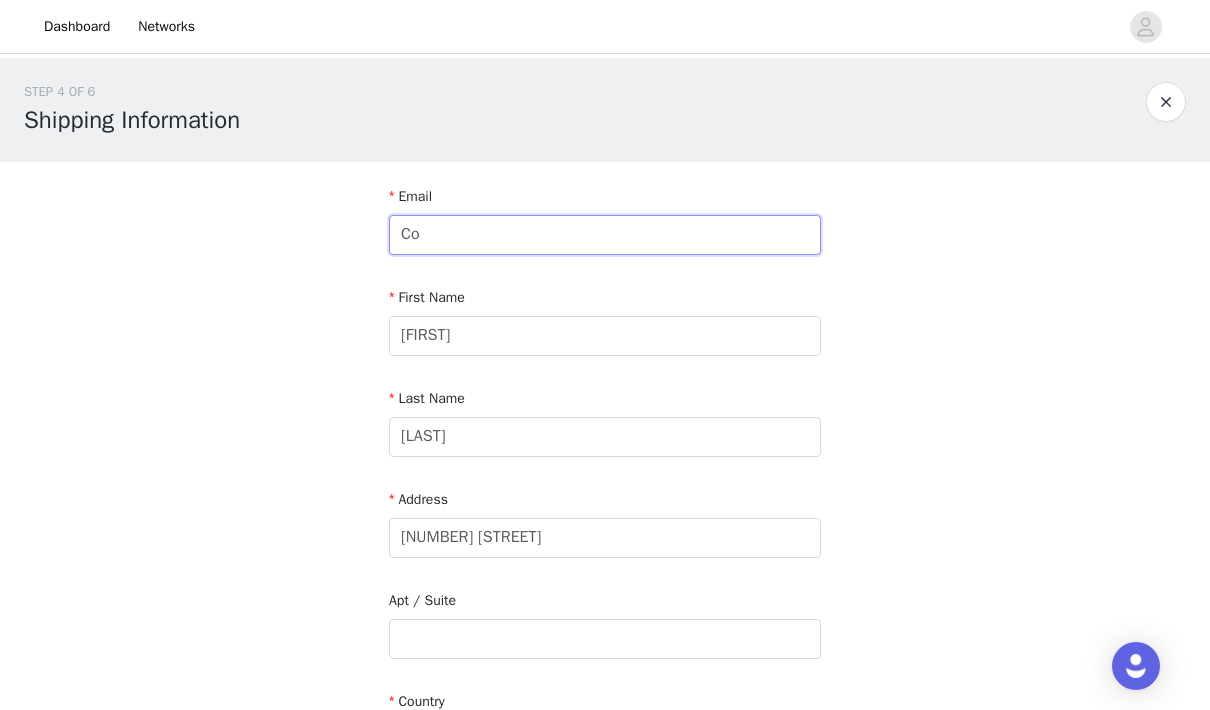 type on "C" 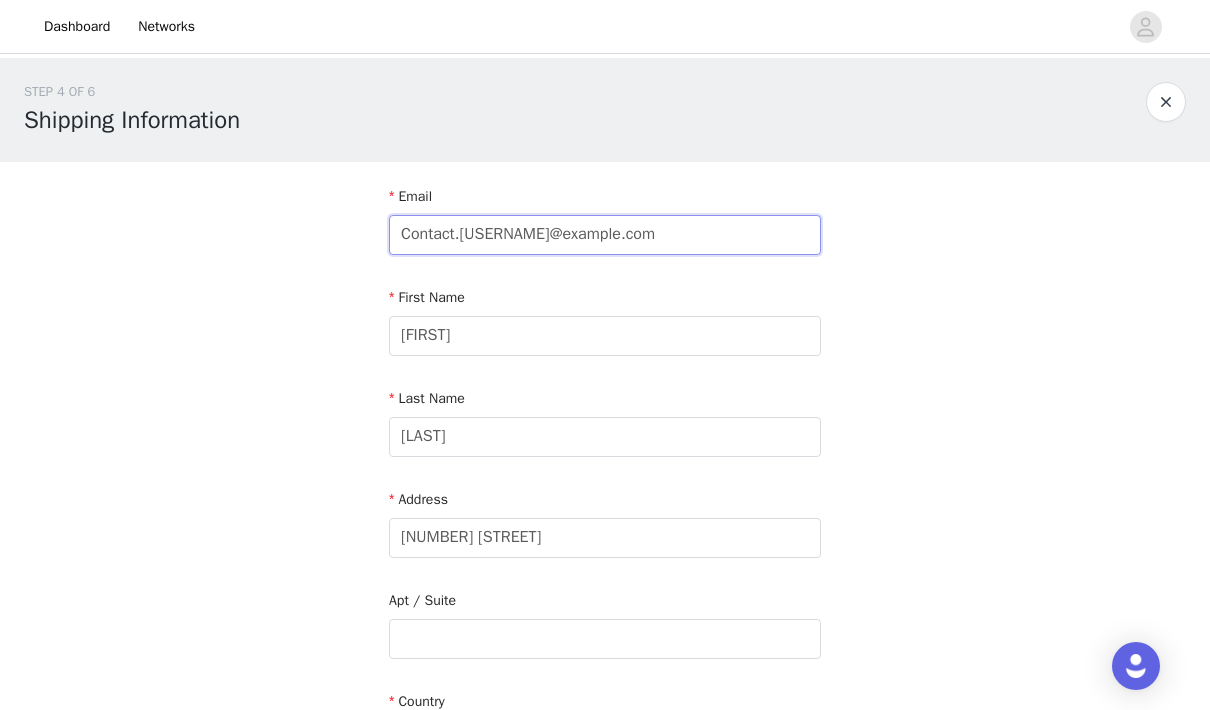 type on "Contact.[USERNAME]@example.com" 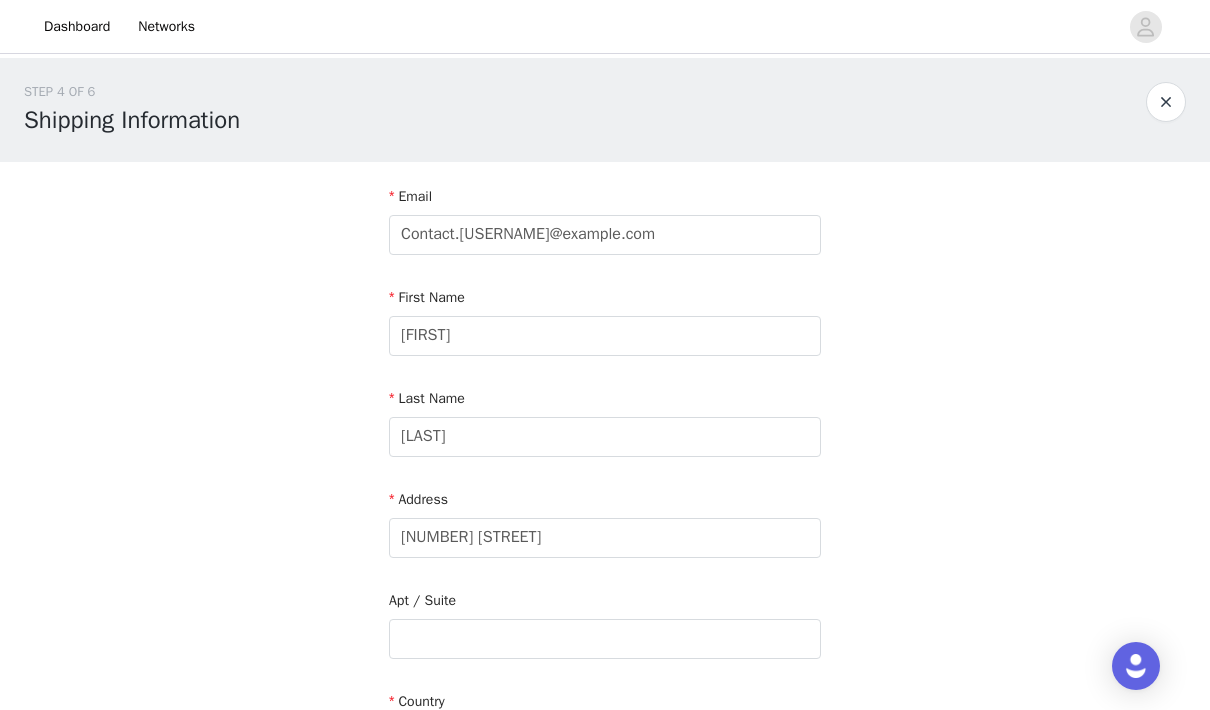 click on "STEP 4 OF 6
Shipping Information
Email Contact.[USERNAME]@example.com   First Name [FIRST]   Last Name [LAST]   Address [NUMBER] [STREET]   Apt / Suite   Country
United States
City [CITY]   State
[STATE]
Zipcode [ZIPCODE]   Phone Number" at bounding box center [605, 639] 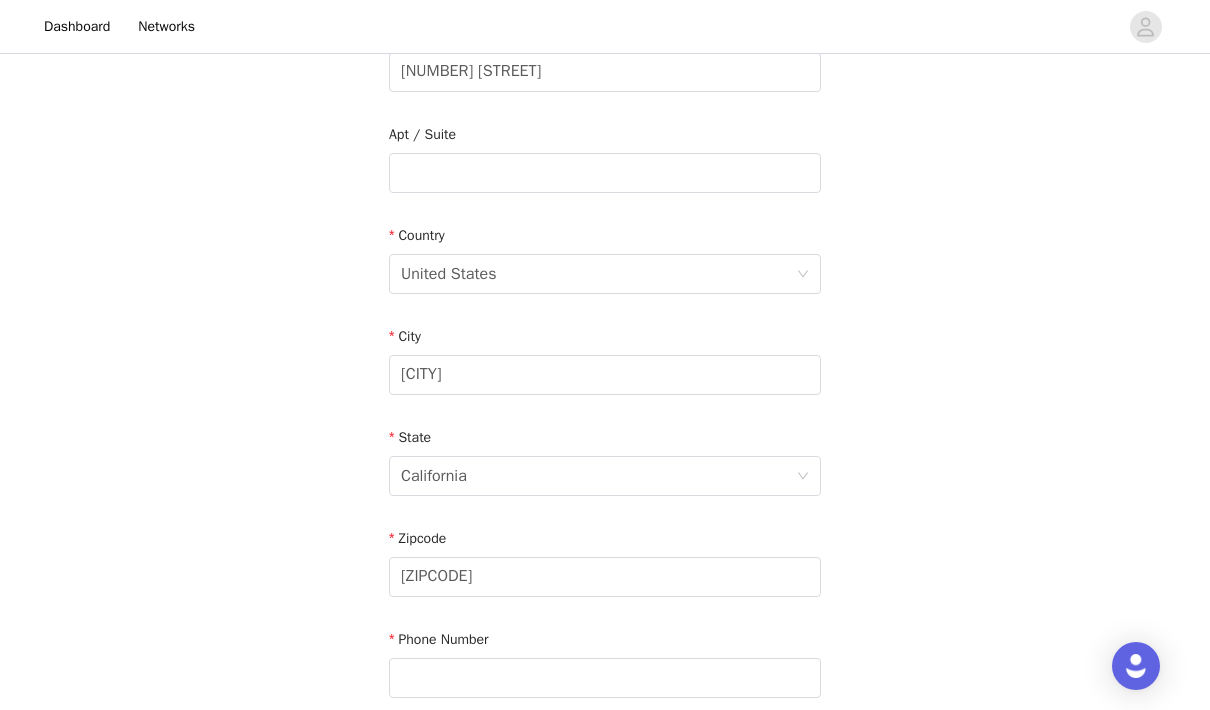 scroll, scrollTop: 573, scrollLeft: 0, axis: vertical 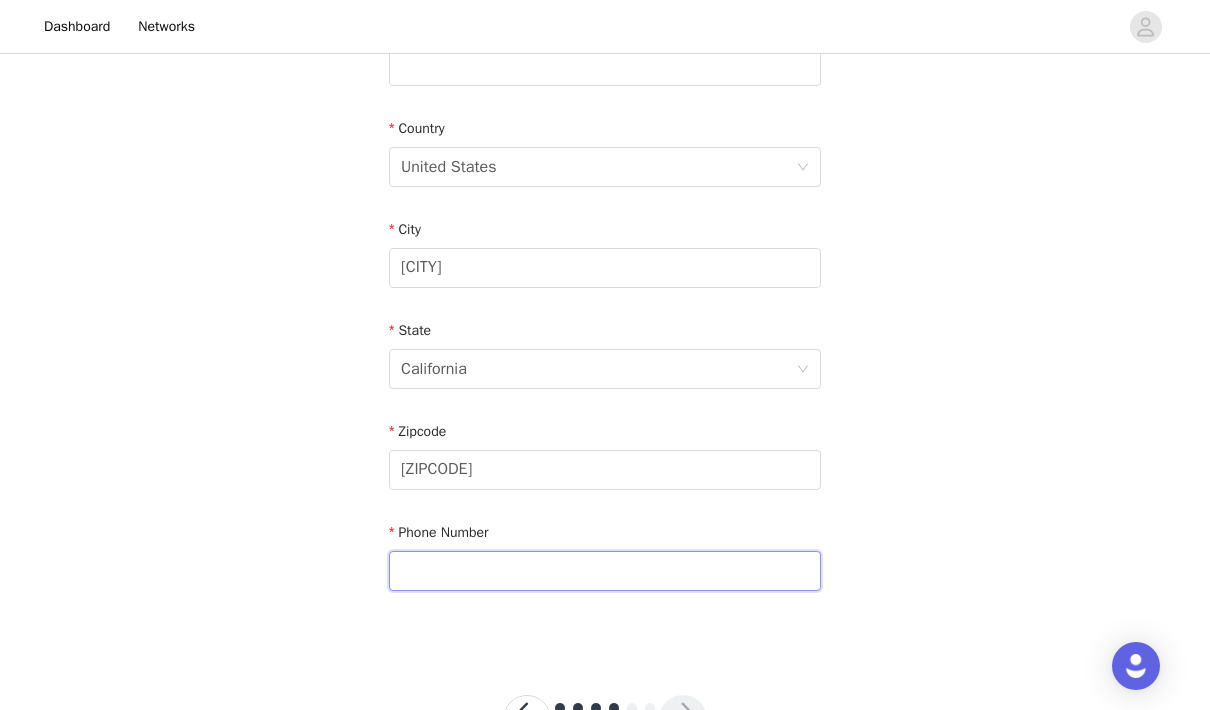 click at bounding box center (605, 571) 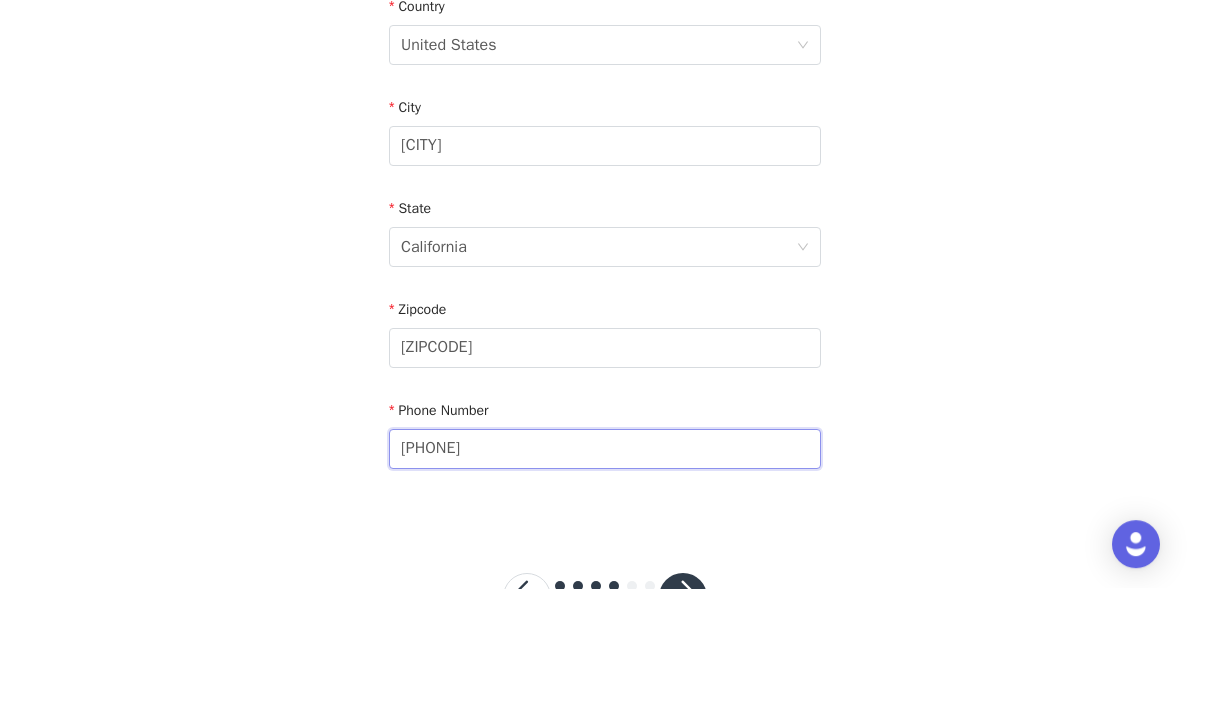 scroll, scrollTop: 653, scrollLeft: 0, axis: vertical 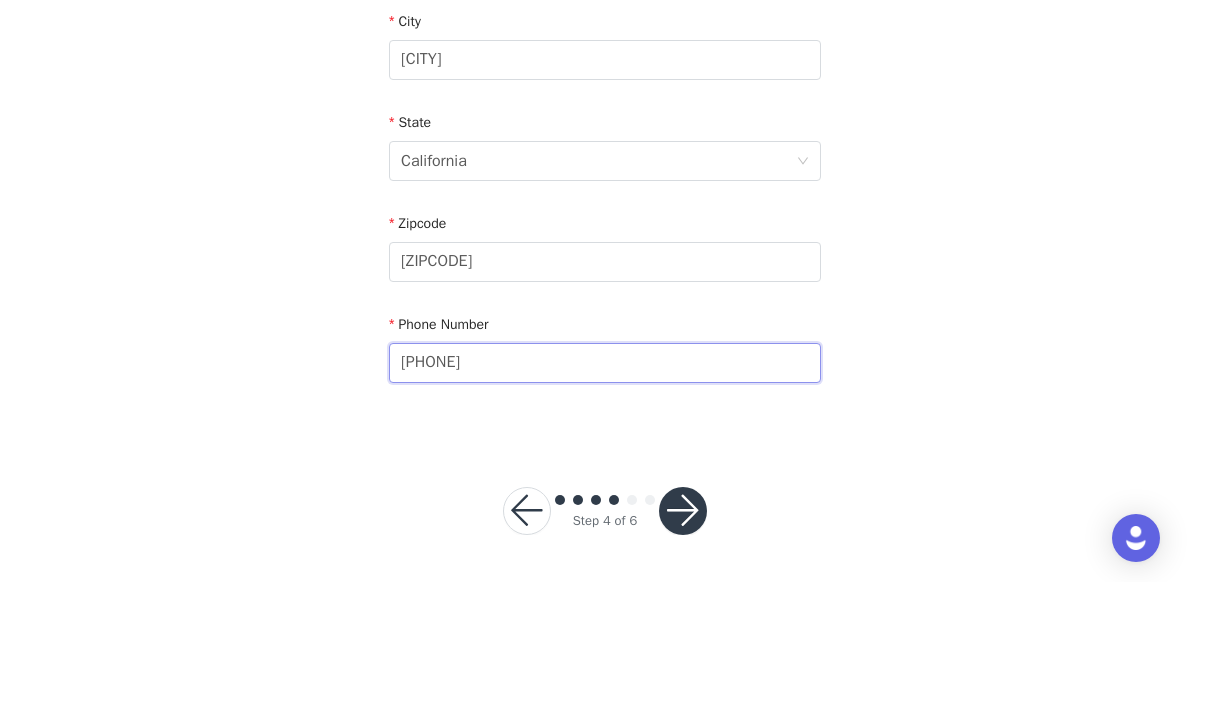 type on "[PHONE]" 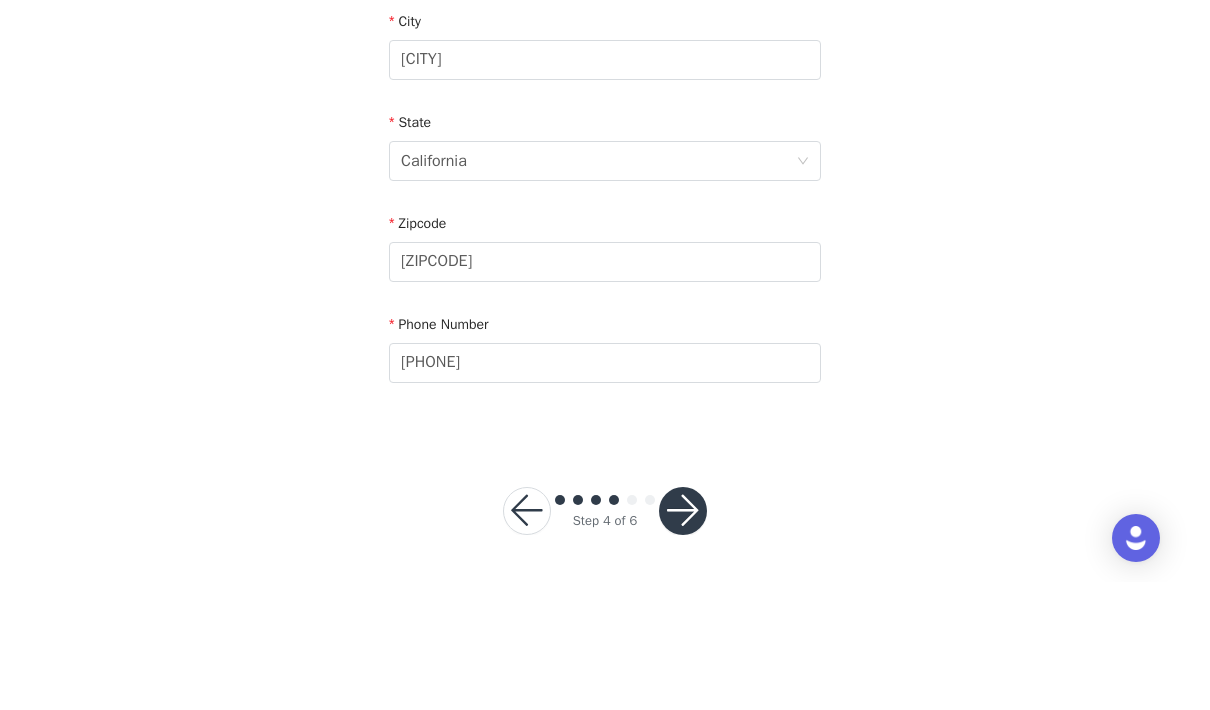 click at bounding box center [683, 639] 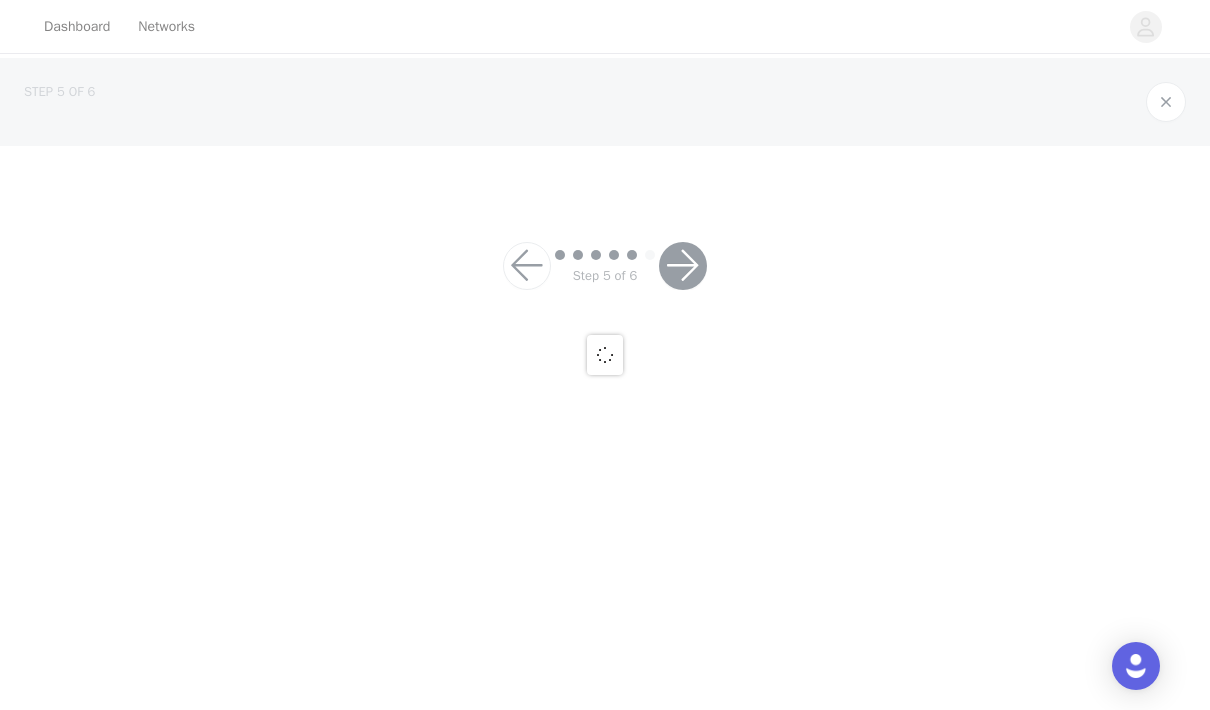 scroll, scrollTop: 0, scrollLeft: 0, axis: both 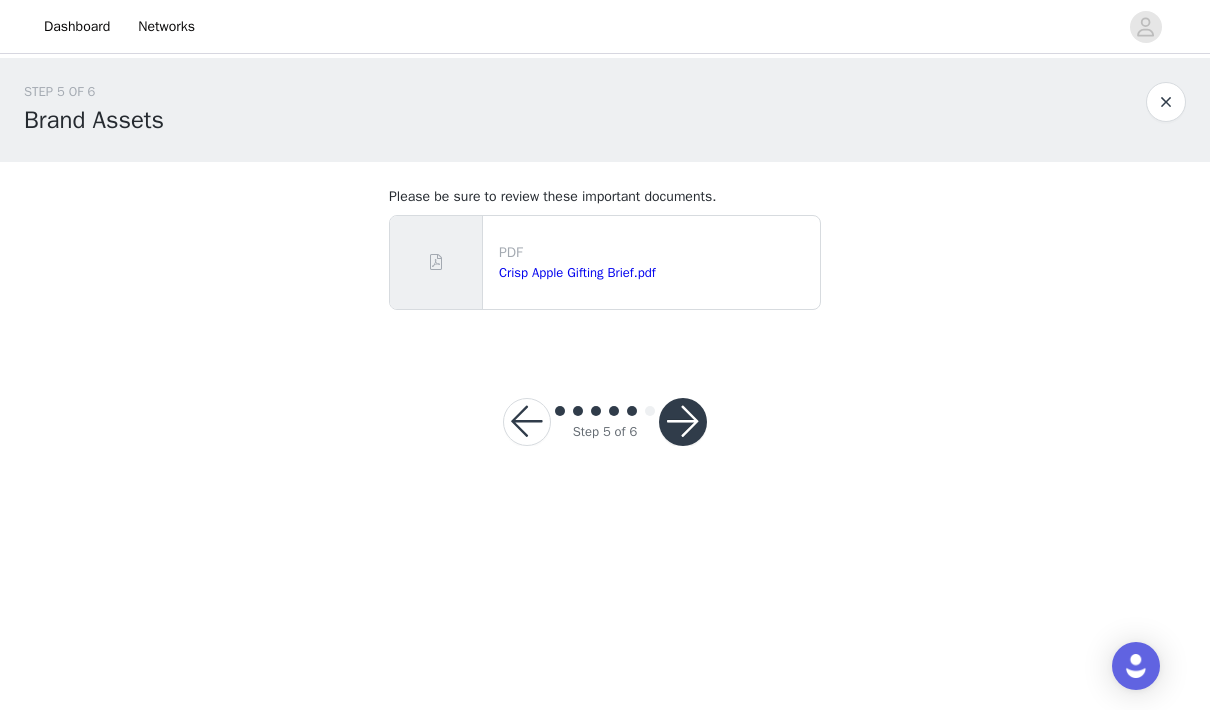 click at bounding box center (683, 422) 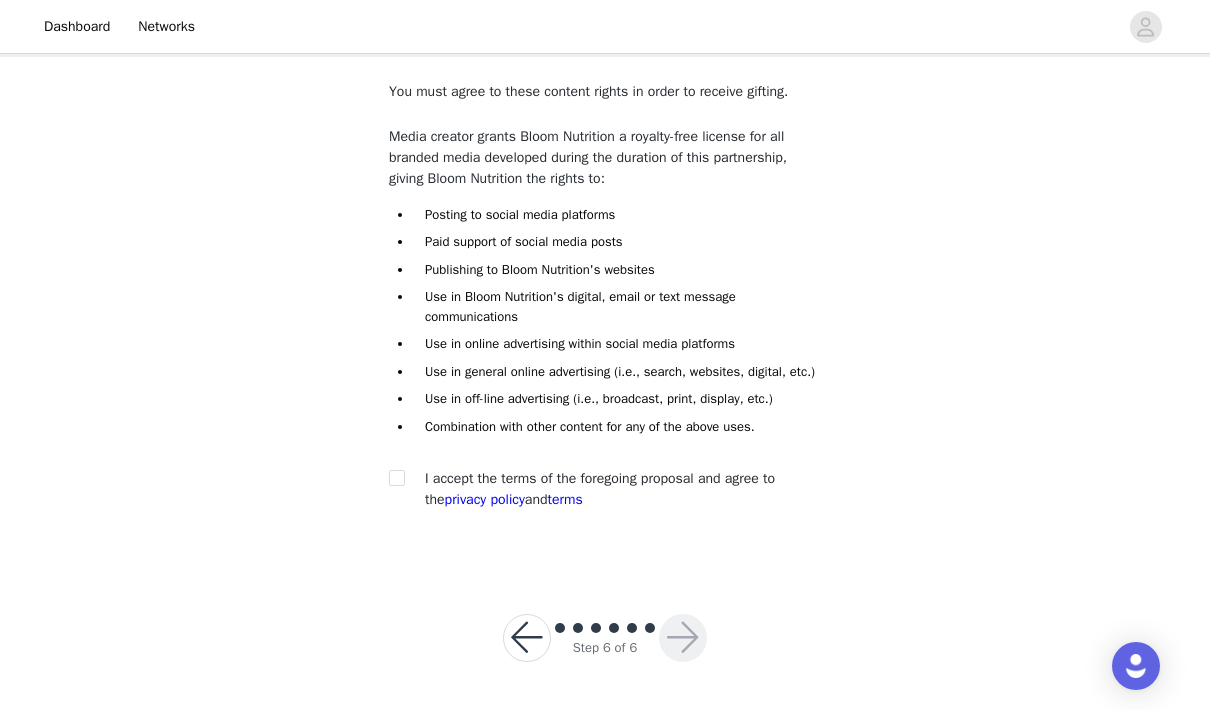 scroll, scrollTop: 123, scrollLeft: 0, axis: vertical 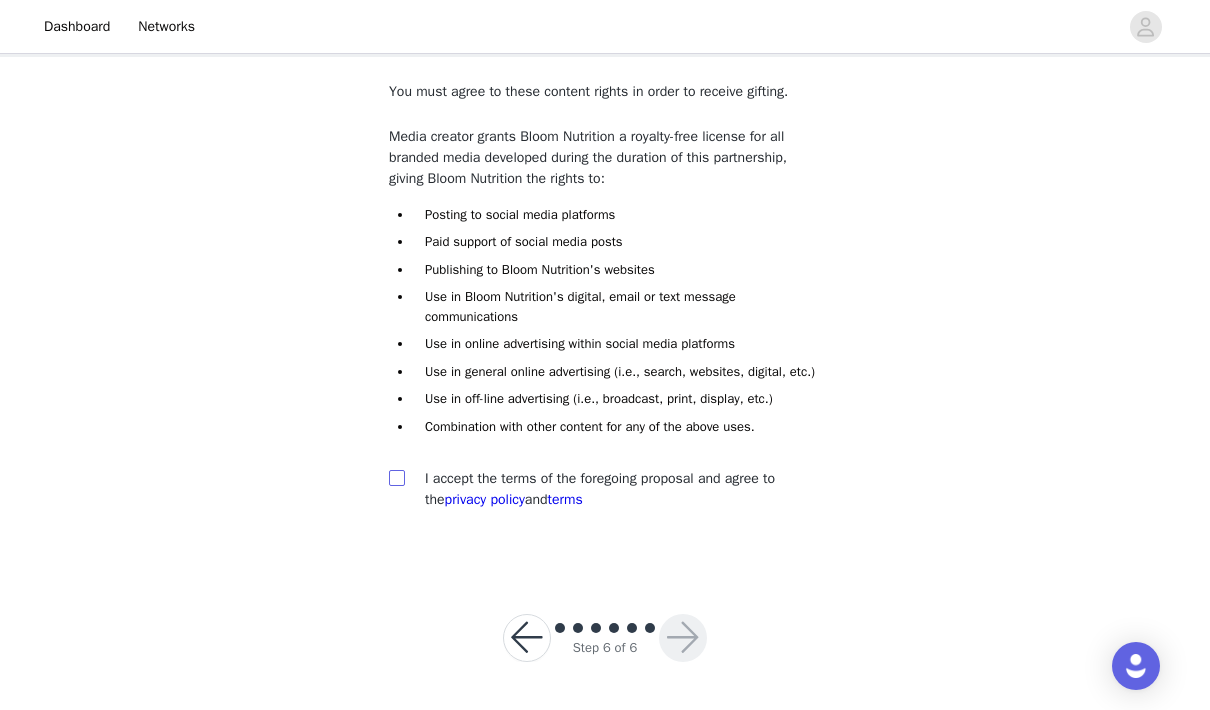 click at bounding box center (396, 477) 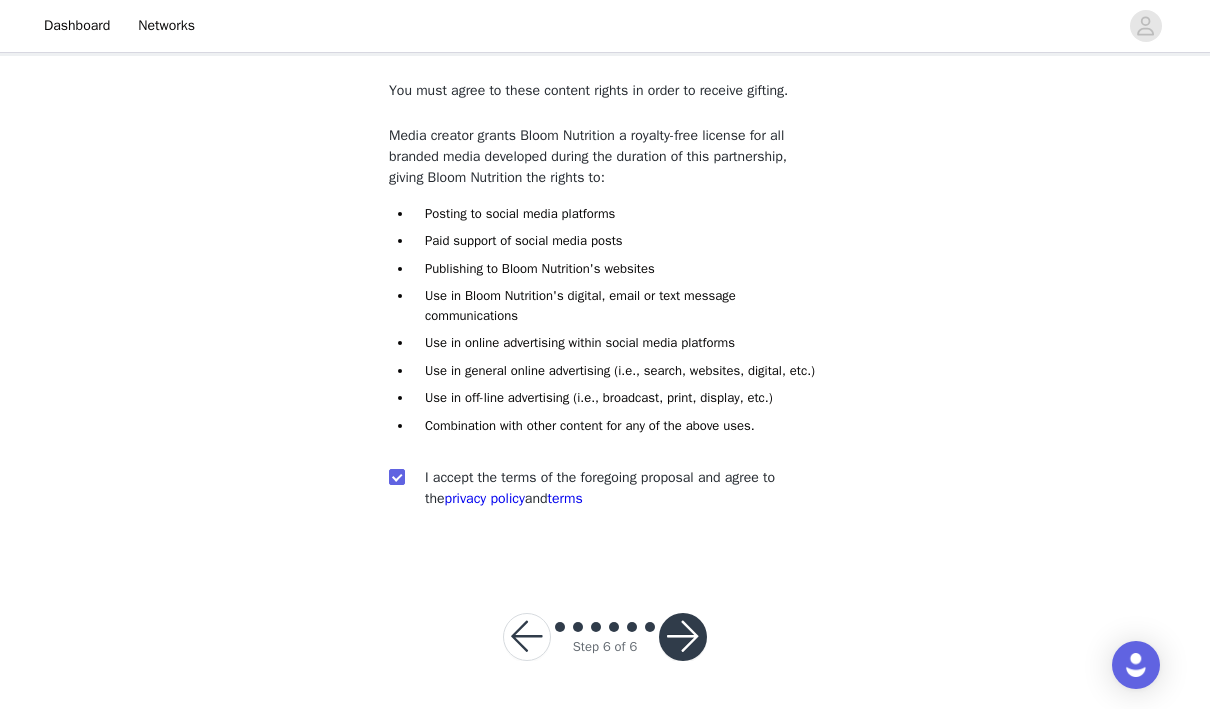 click at bounding box center [683, 638] 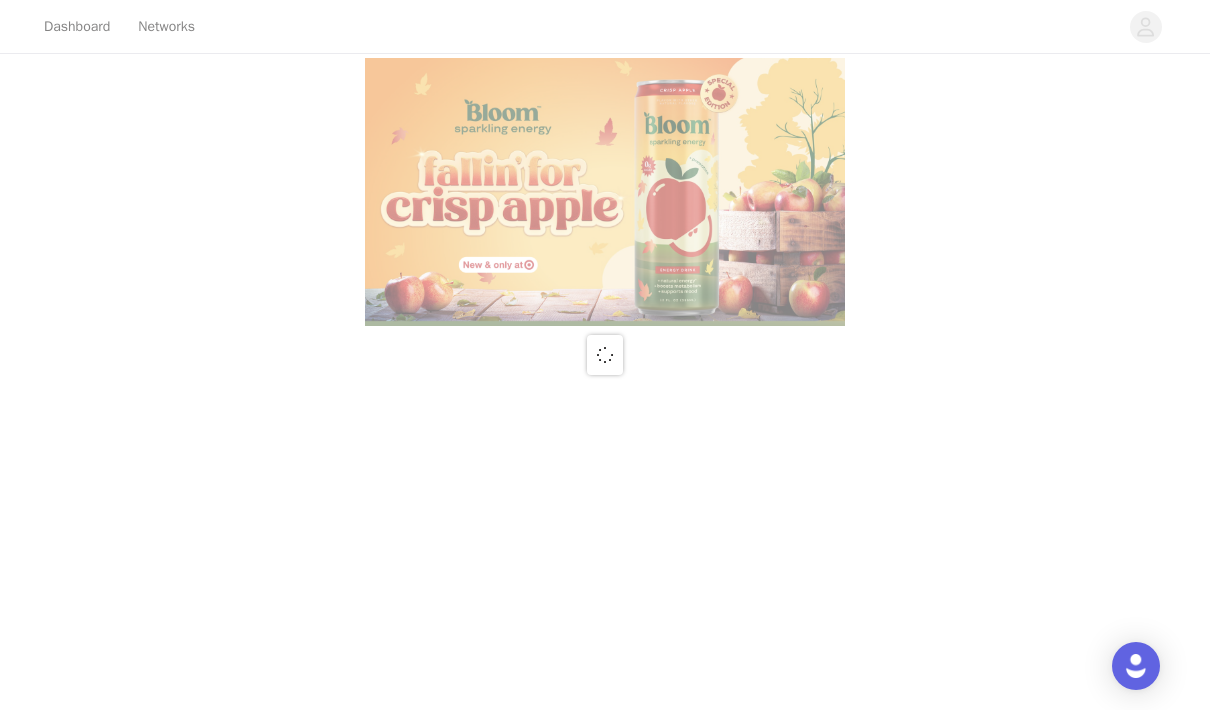 scroll, scrollTop: 0, scrollLeft: 0, axis: both 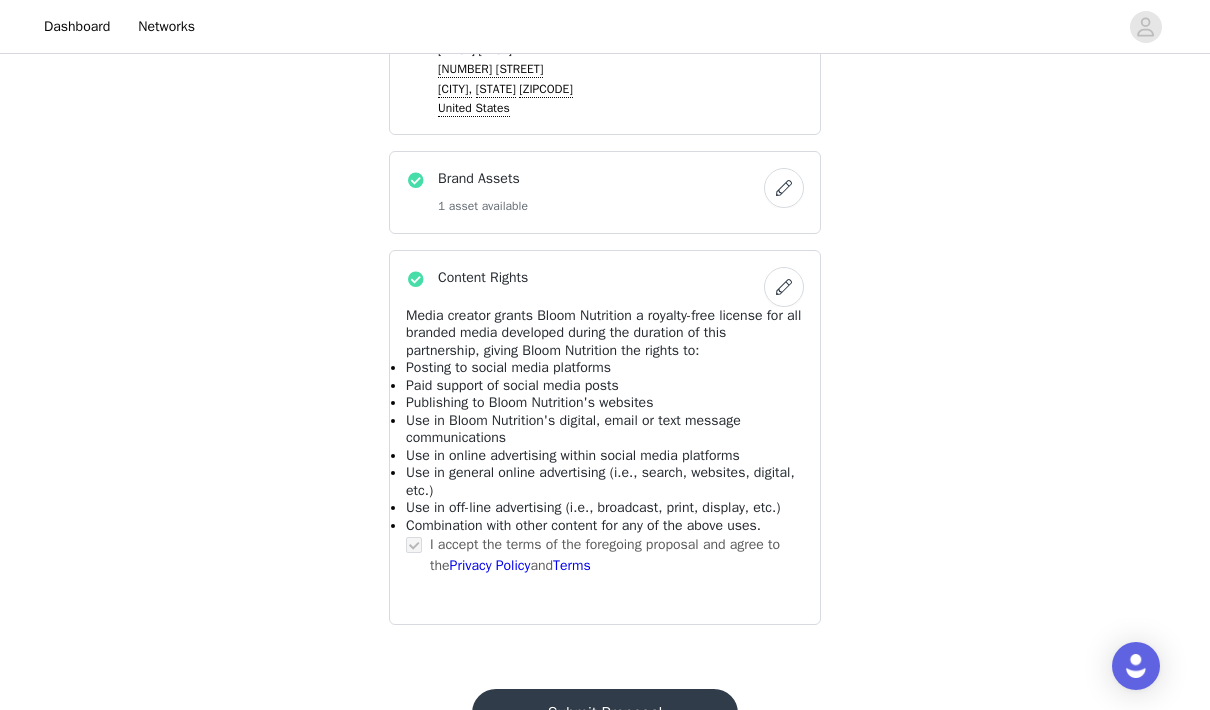 click on "Submit Proposal" at bounding box center (605, 713) 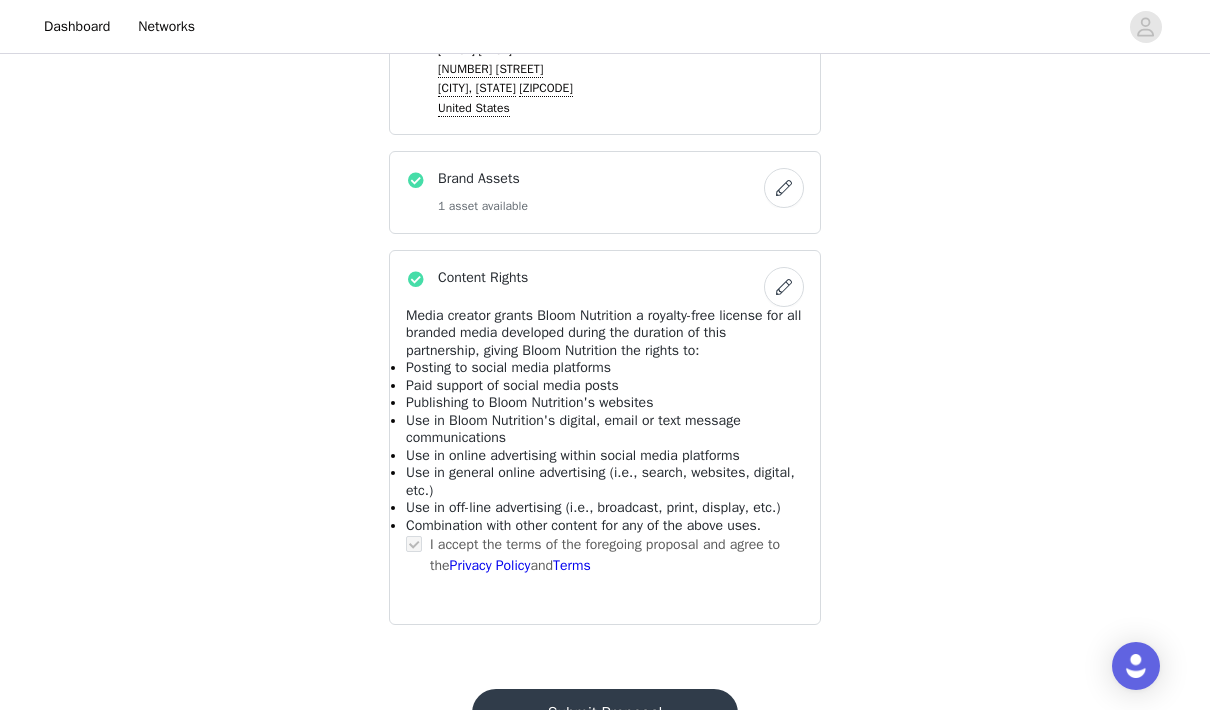 scroll, scrollTop: 0, scrollLeft: 0, axis: both 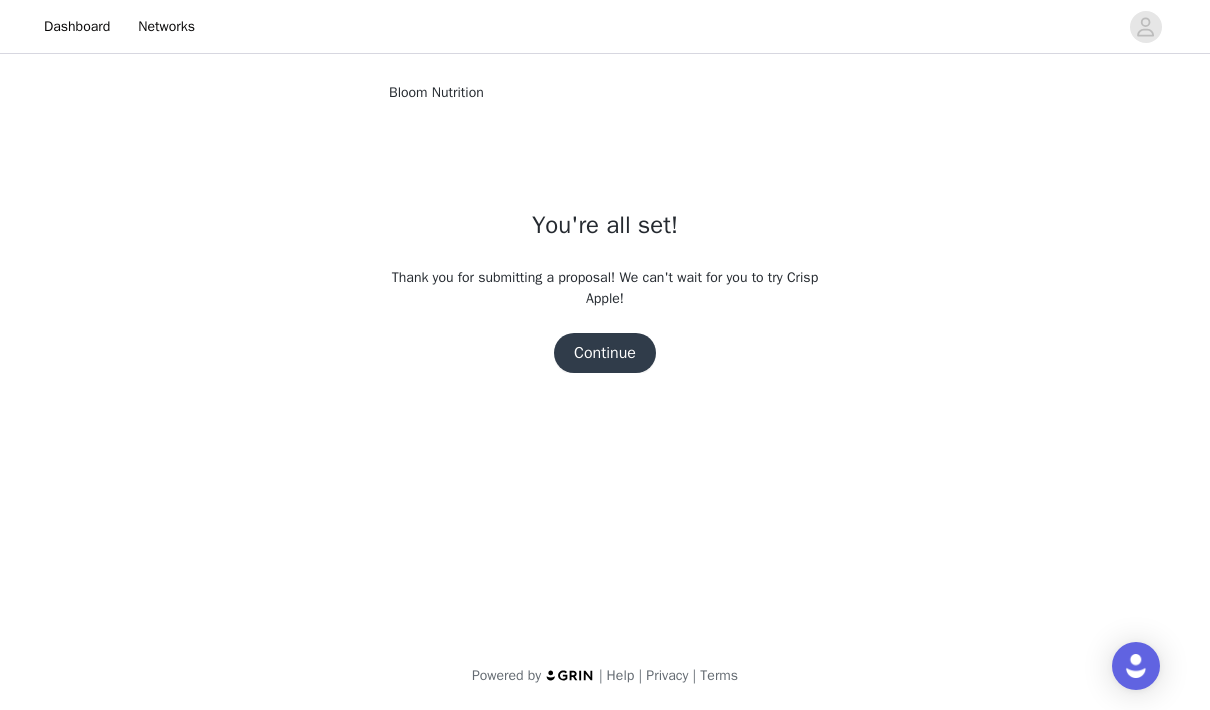 click on "Continue" at bounding box center (605, 353) 